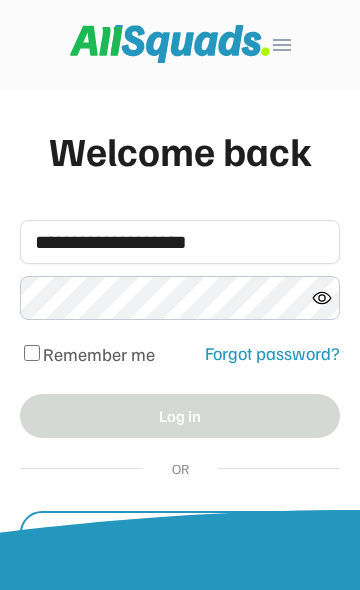 scroll, scrollTop: 0, scrollLeft: 0, axis: both 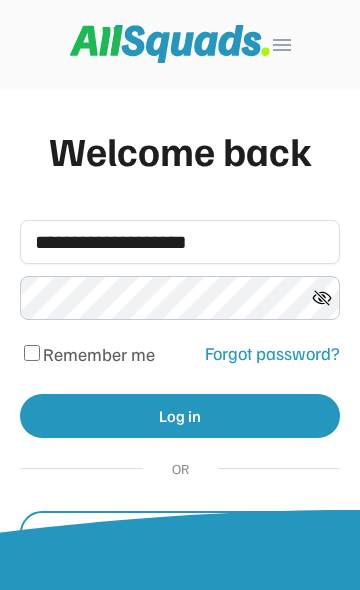 click on "Log in" at bounding box center (180, 416) 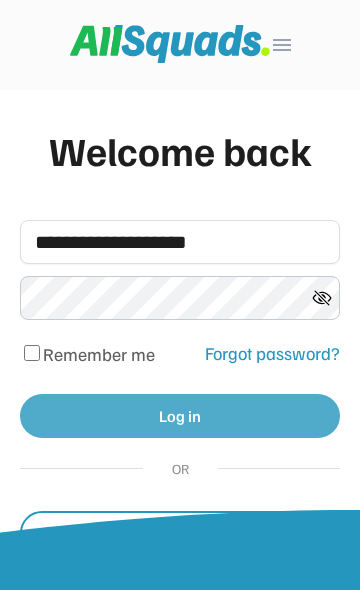 type 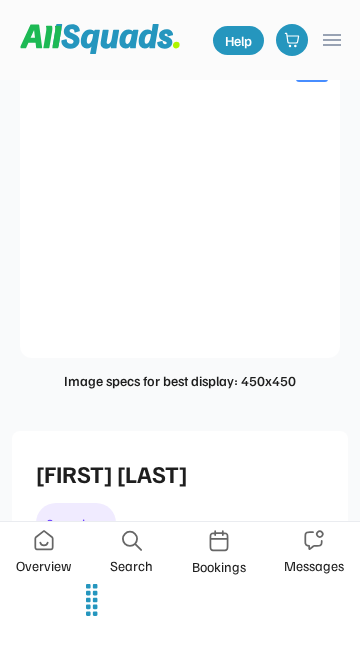 scroll, scrollTop: 71, scrollLeft: 0, axis: vertical 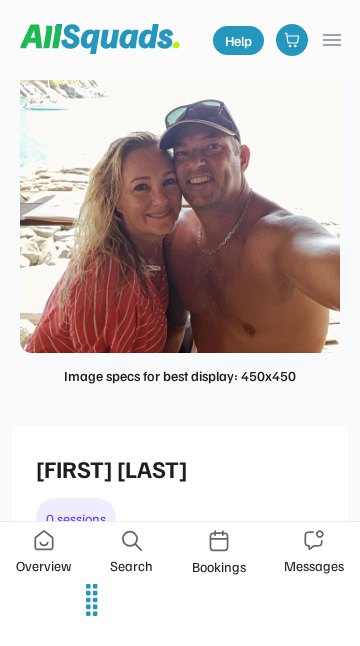 click at bounding box center [44, 540] 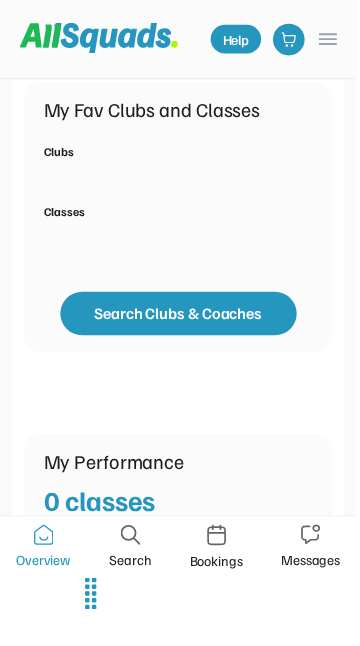 scroll, scrollTop: 722, scrollLeft: 0, axis: vertical 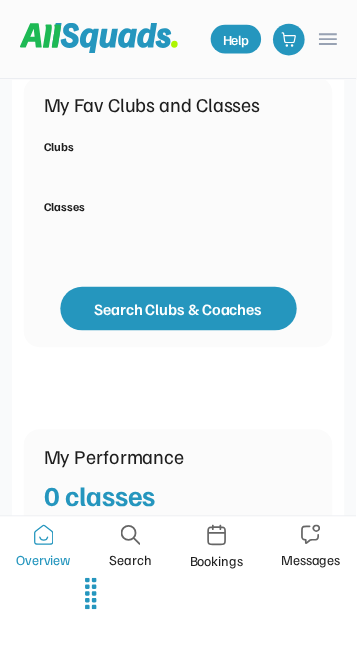 click on "Clubs" at bounding box center (59, 149) 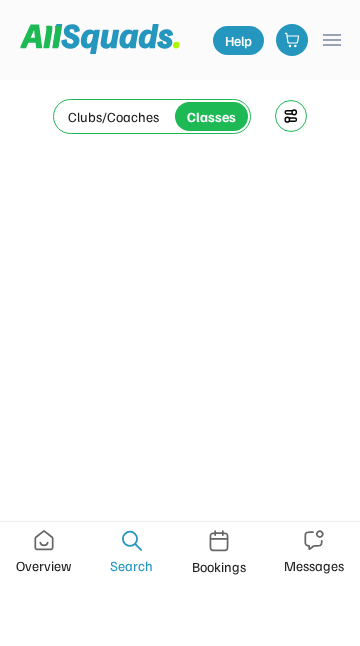 scroll, scrollTop: 0, scrollLeft: 0, axis: both 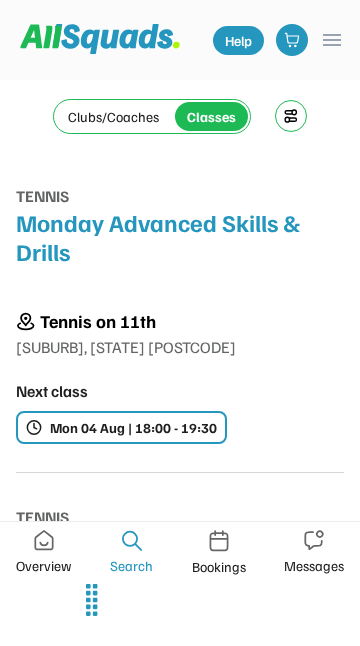 click on "Clubs/Coaches" at bounding box center [113, 116] 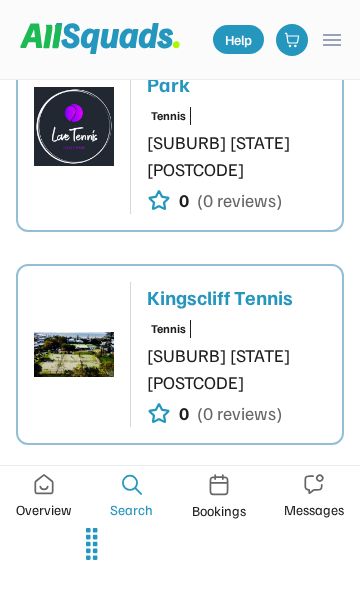 scroll, scrollTop: 1486, scrollLeft: 0, axis: vertical 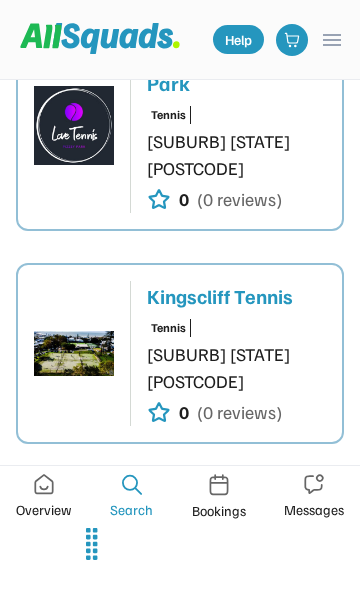 click on "Love Tennis Pizzey Park" at bounding box center [236, 68] 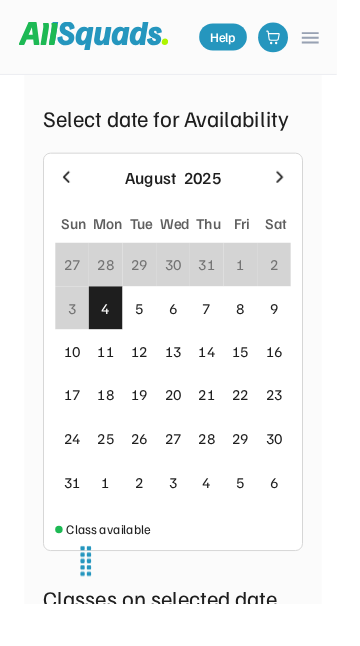 scroll, scrollTop: 2938, scrollLeft: 0, axis: vertical 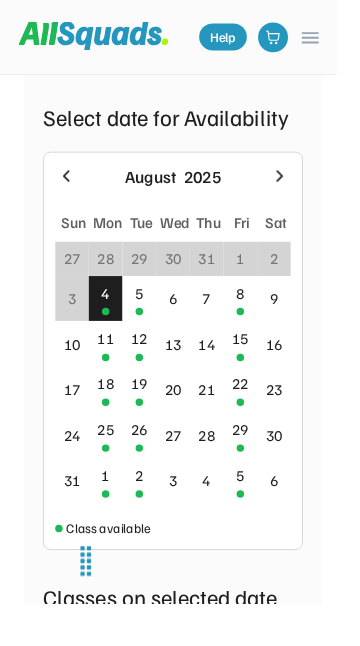 click on "09:00 - 11:00  (5 Spots left )" at bounding box center [178, -87] 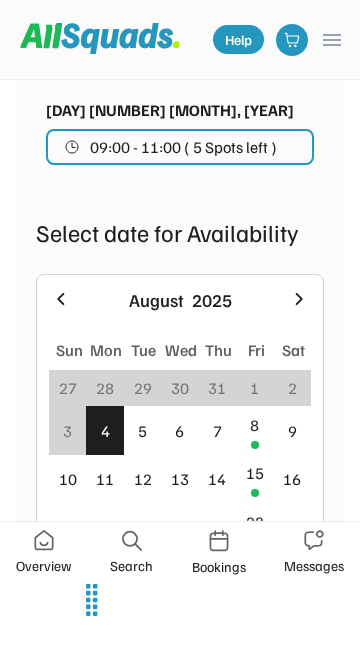 scroll, scrollTop: 671, scrollLeft: 0, axis: vertical 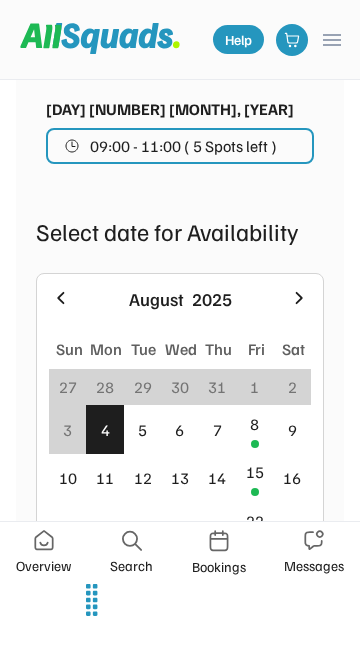 click on "09:00 - 11:00  ( 5 Spots left )" at bounding box center (183, 146) 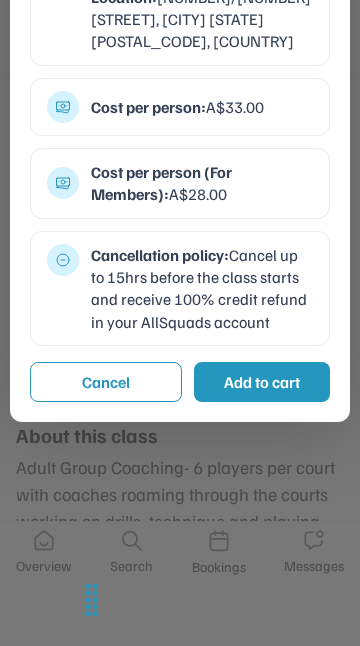 scroll, scrollTop: 1123, scrollLeft: 0, axis: vertical 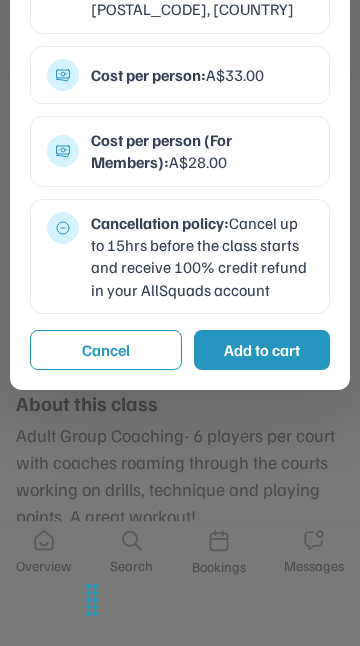 click on "Add to cart" at bounding box center (262, 350) 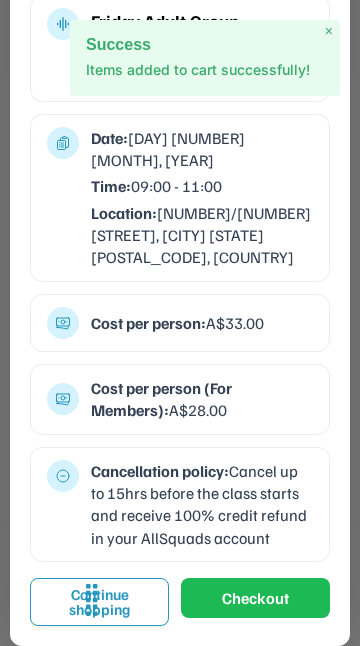 scroll, scrollTop: 1436, scrollLeft: 0, axis: vertical 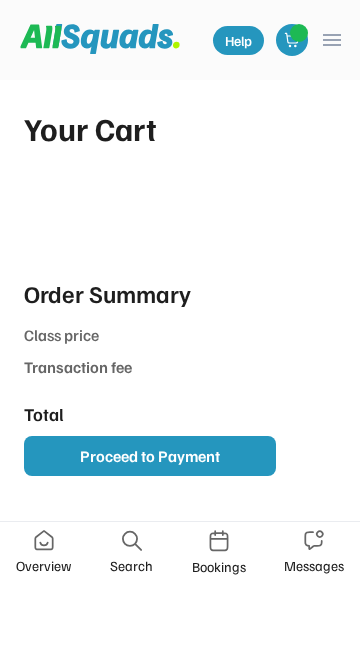 type on "*******" 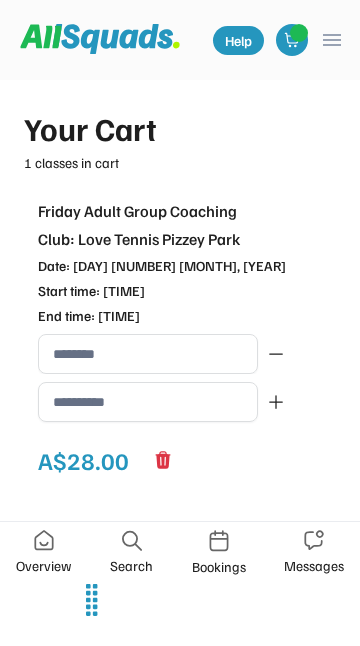type on "**********" 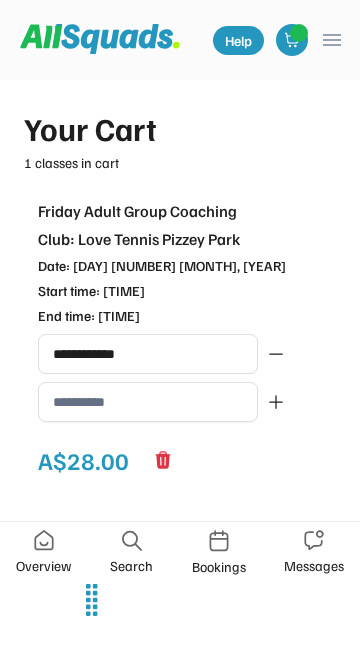 type on "******" 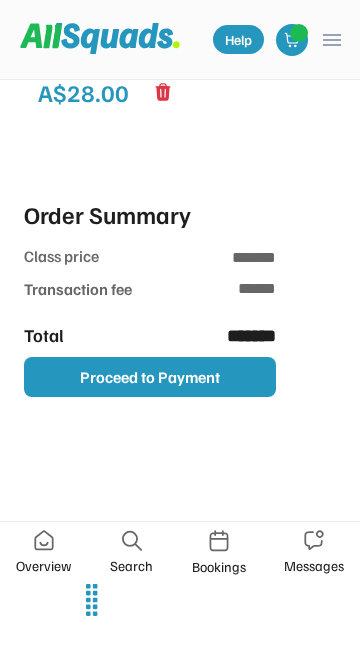 scroll, scrollTop: 408, scrollLeft: 0, axis: vertical 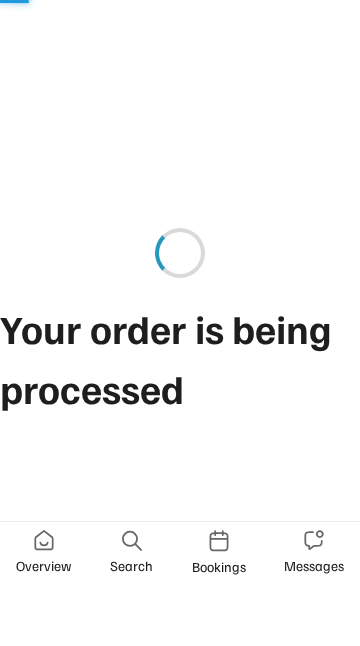 type on "*******" 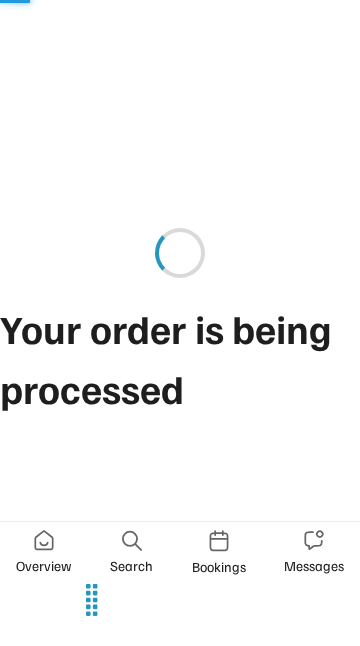 type on "******" 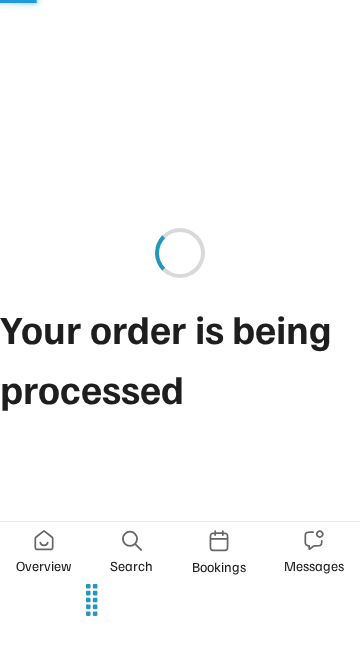 type on "**********" 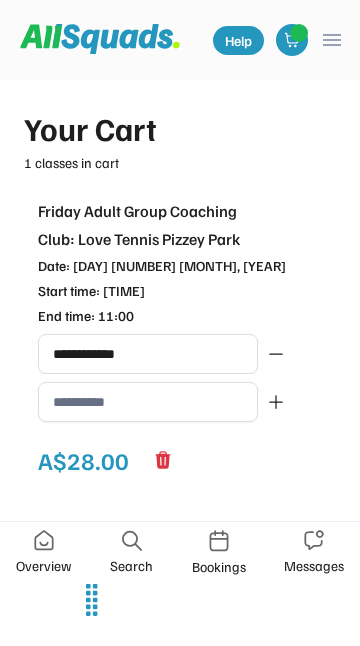 type on "**" 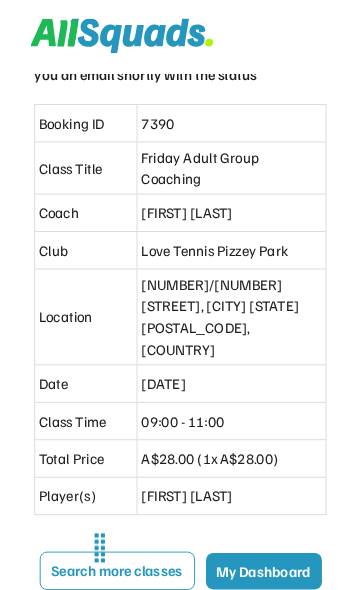scroll, scrollTop: 0, scrollLeft: 0, axis: both 